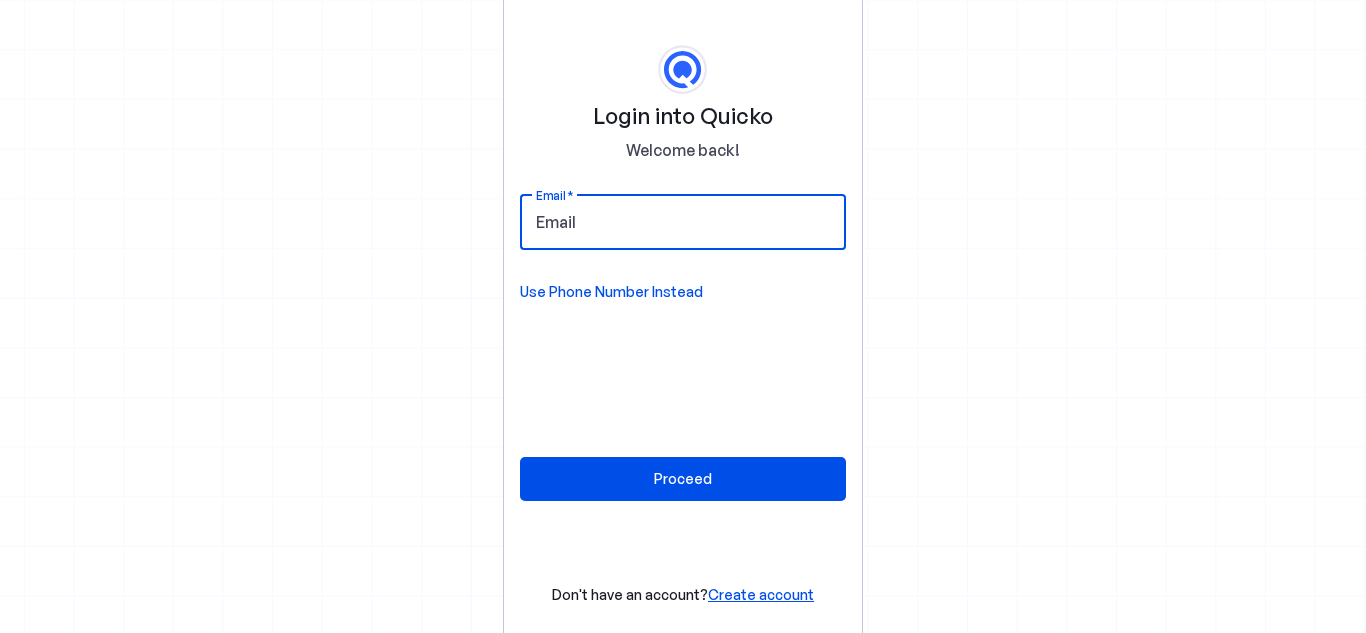 scroll, scrollTop: 0, scrollLeft: 0, axis: both 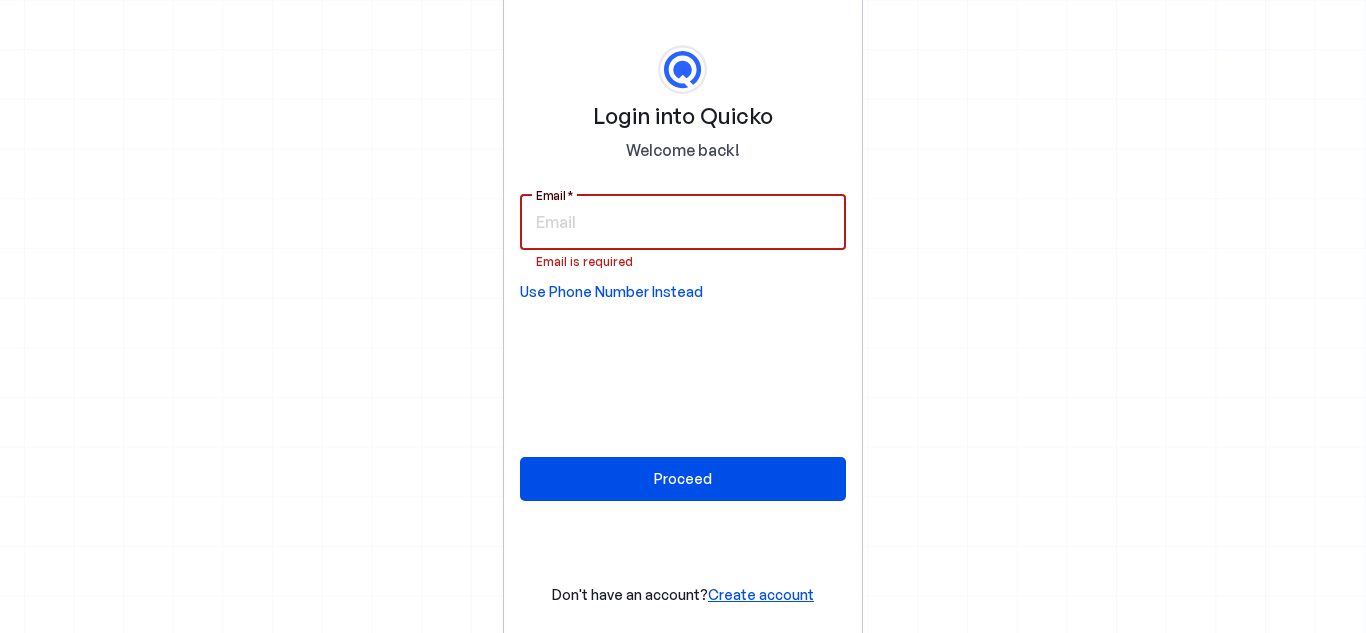 type on "anantarupa21@[EXAMPLE.COM]" 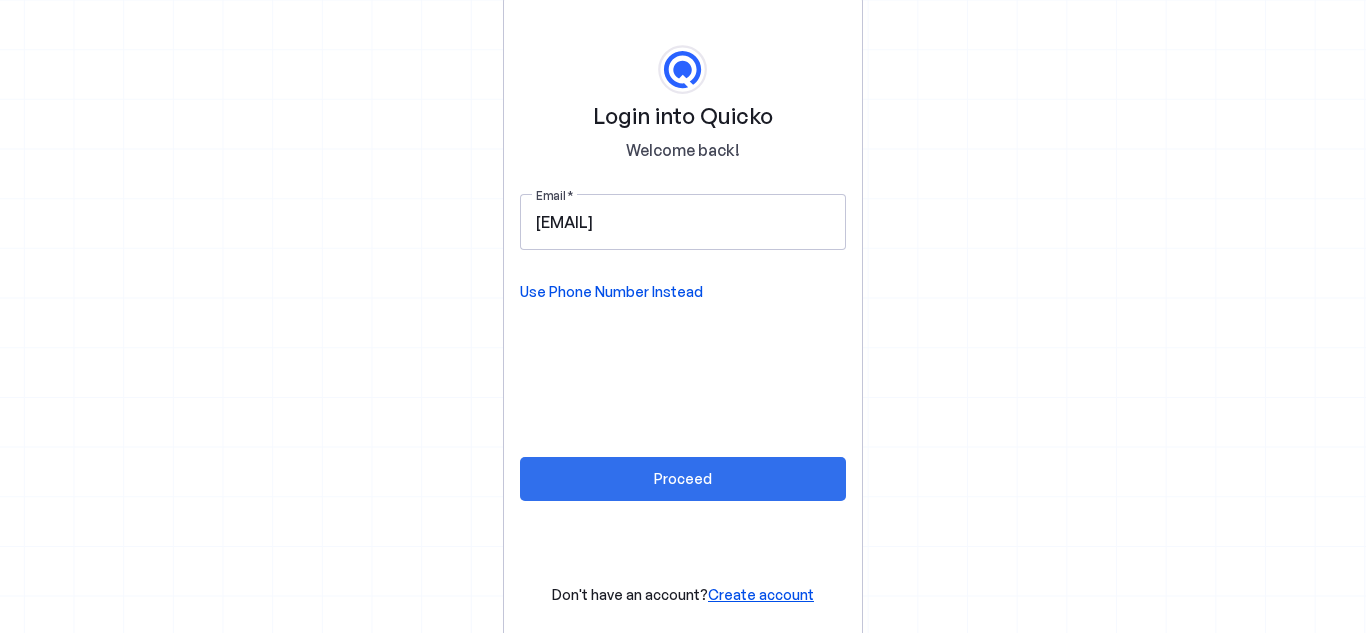 click on "Proceed" at bounding box center (683, 478) 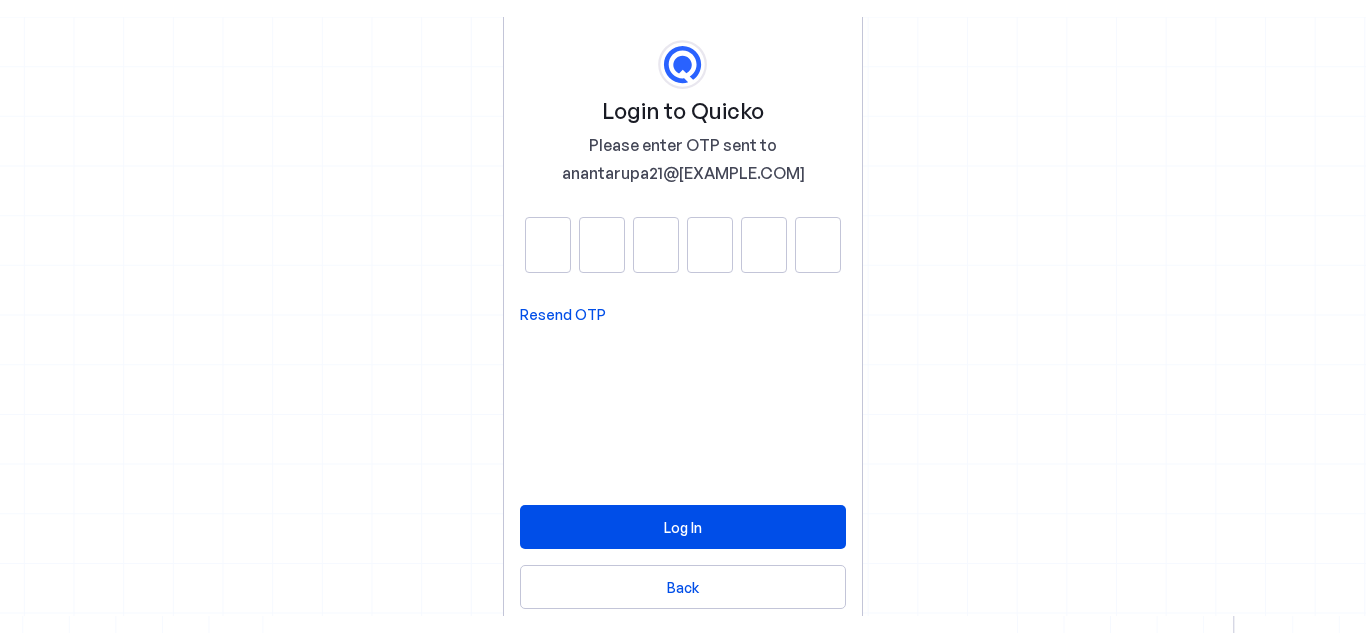 scroll, scrollTop: 0, scrollLeft: 0, axis: both 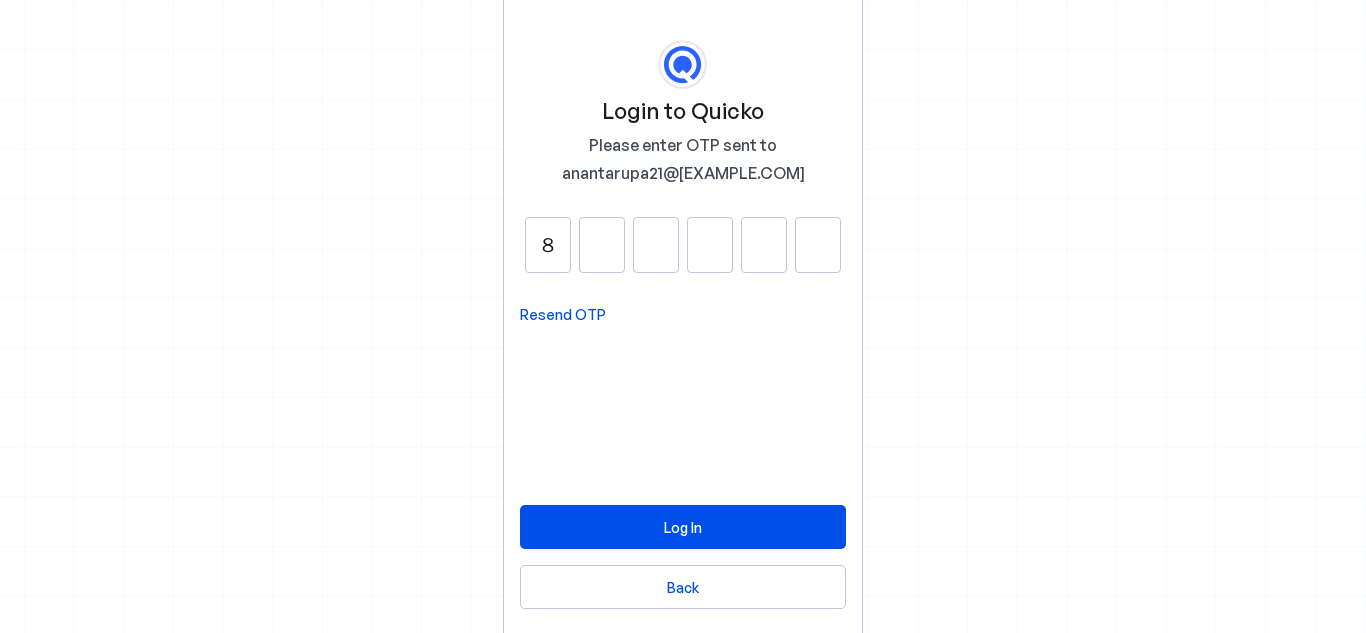 type on "8" 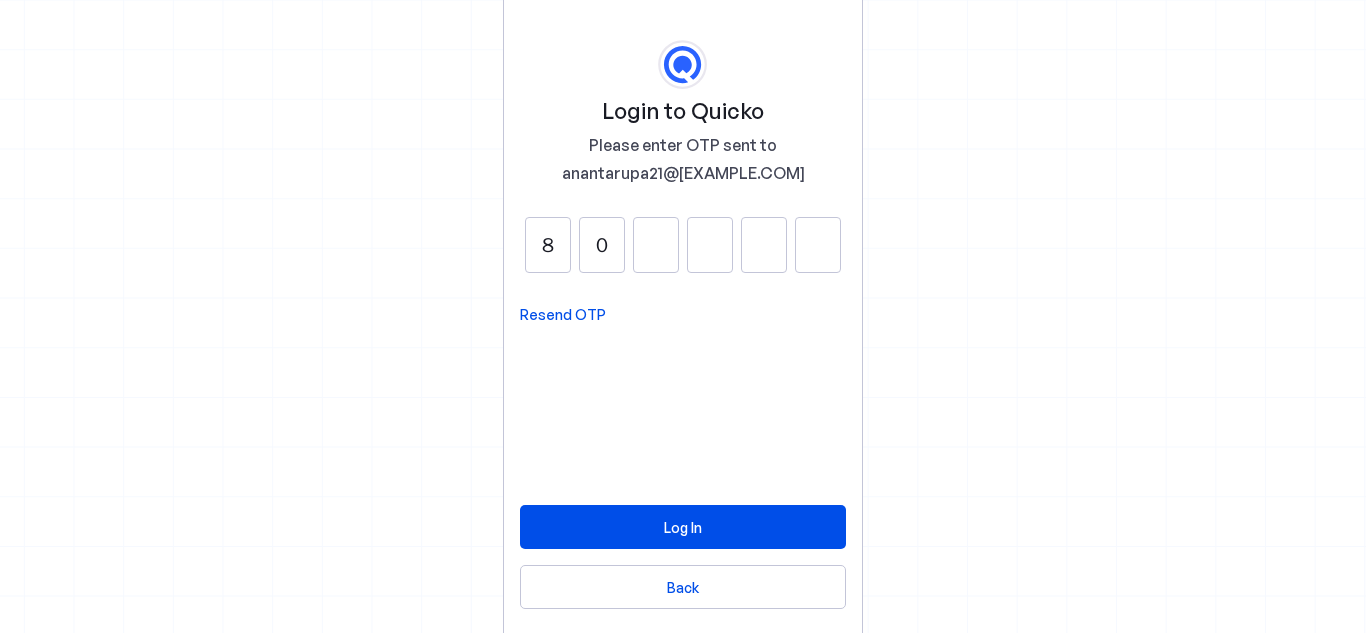 type on "0" 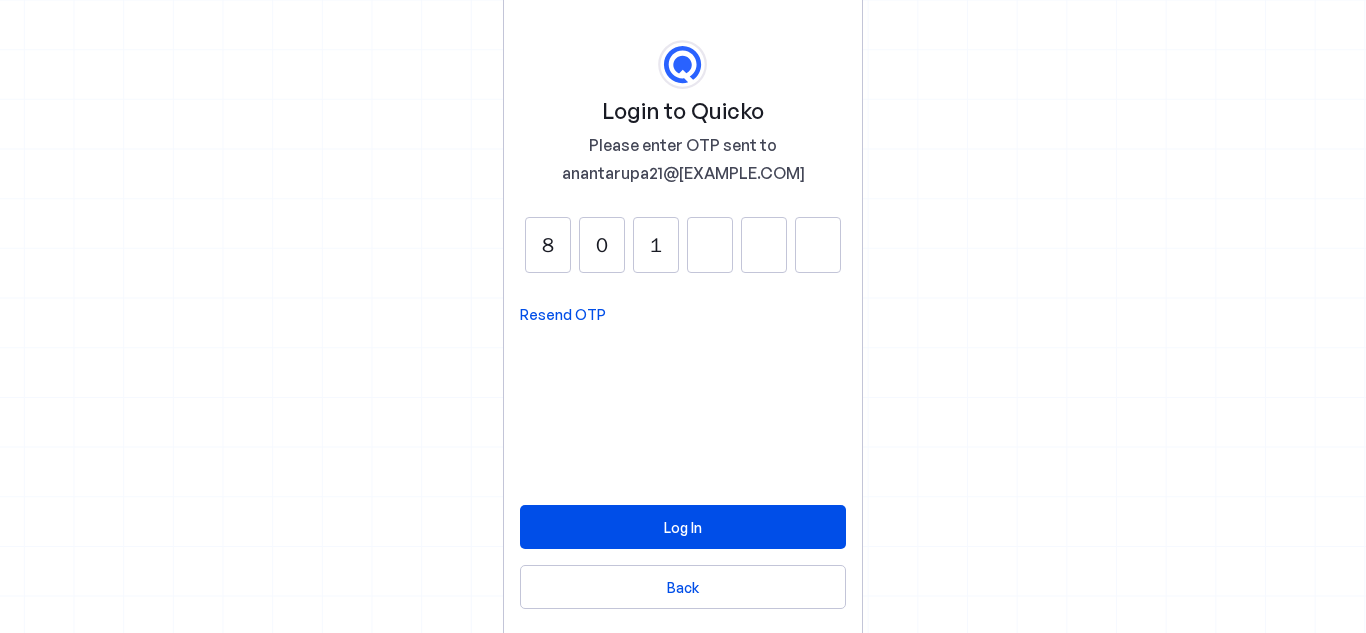 type on "1" 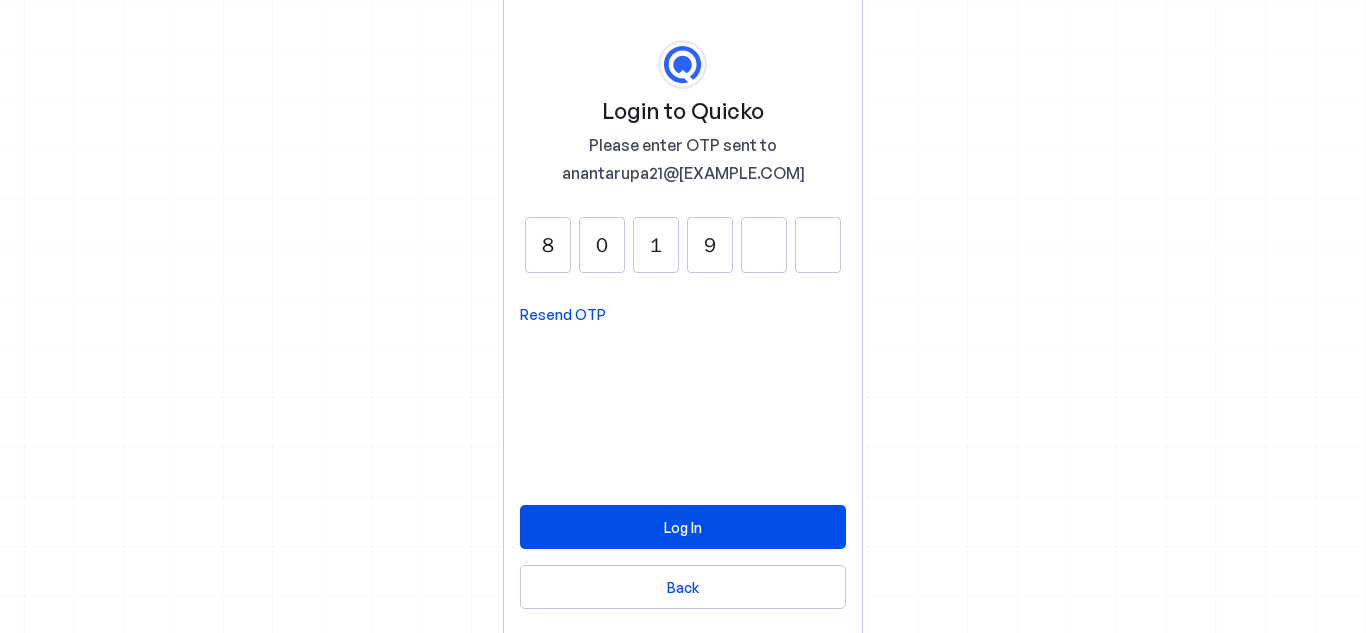 type on "9" 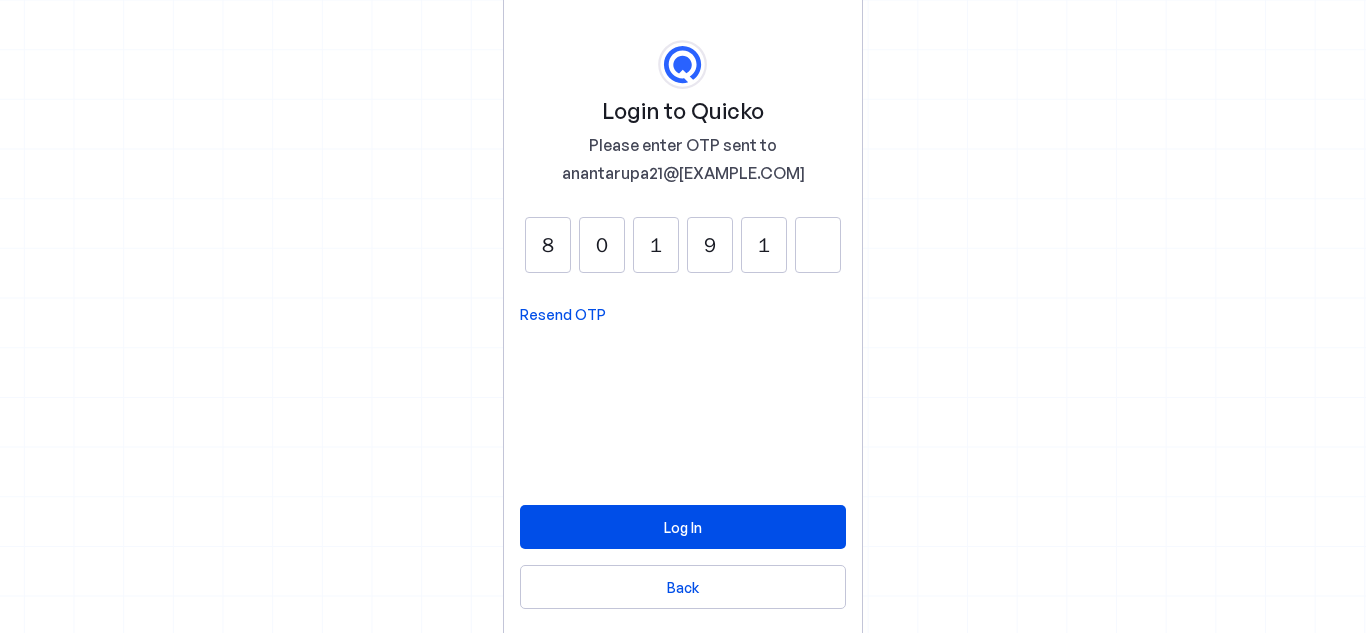 type on "1" 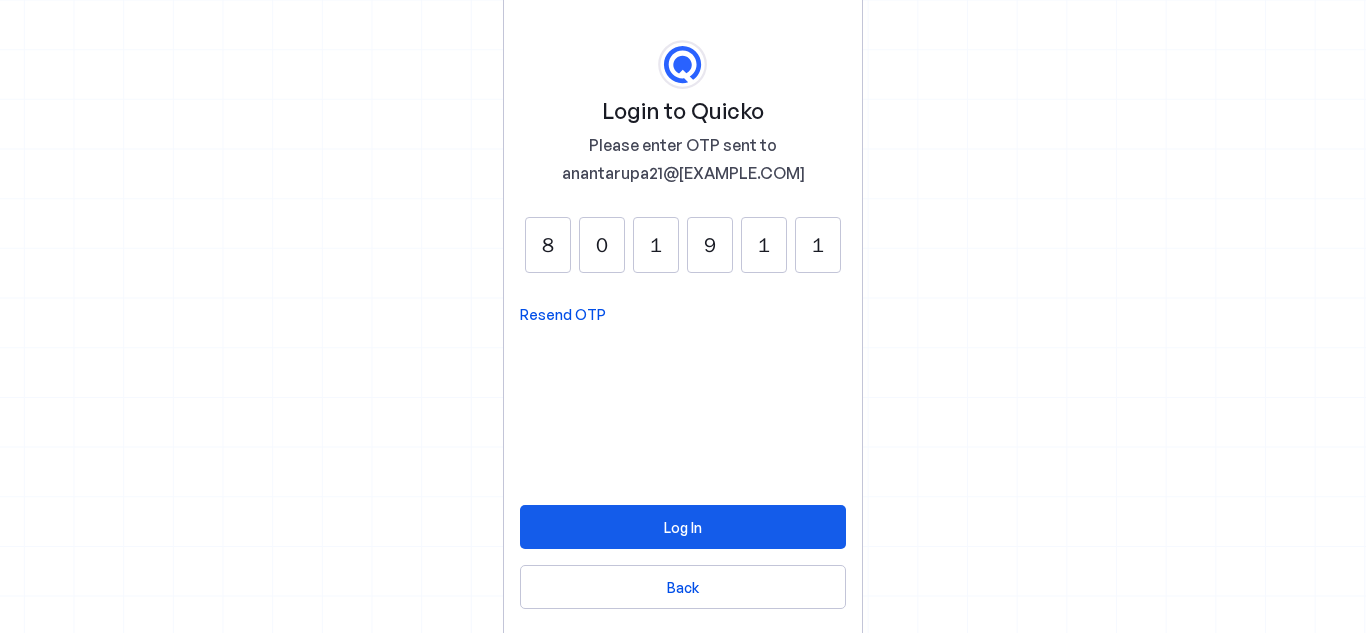 type on "1" 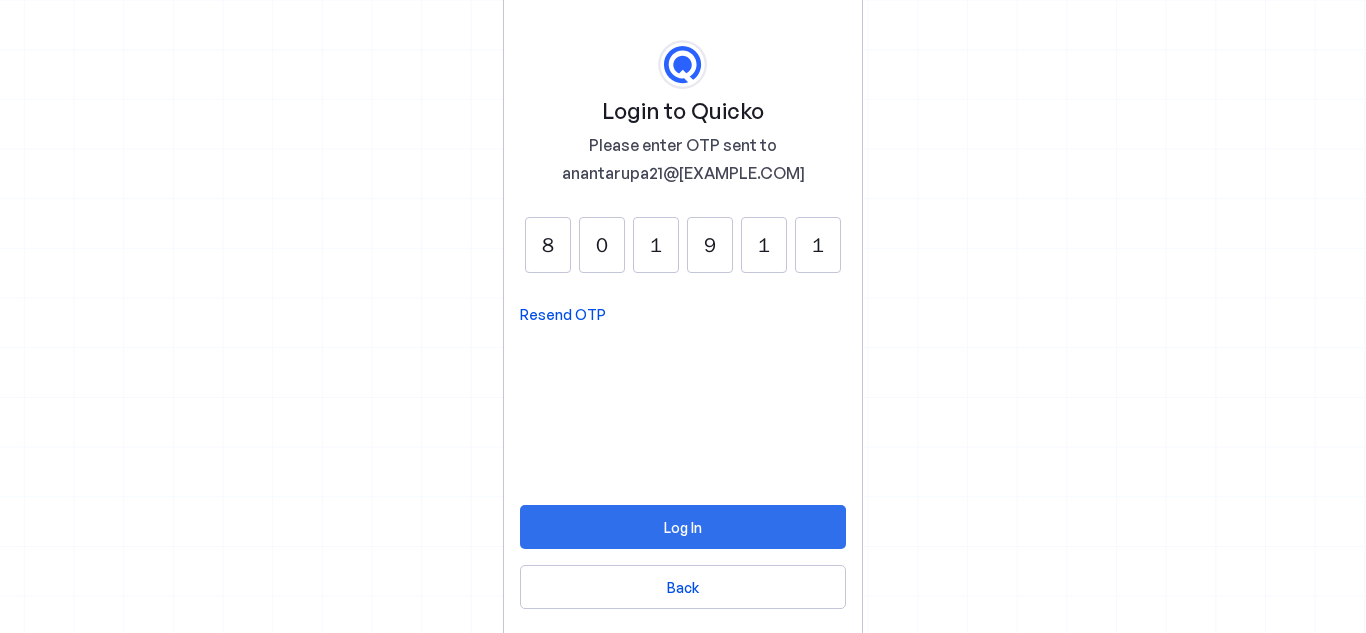 click at bounding box center (683, 527) 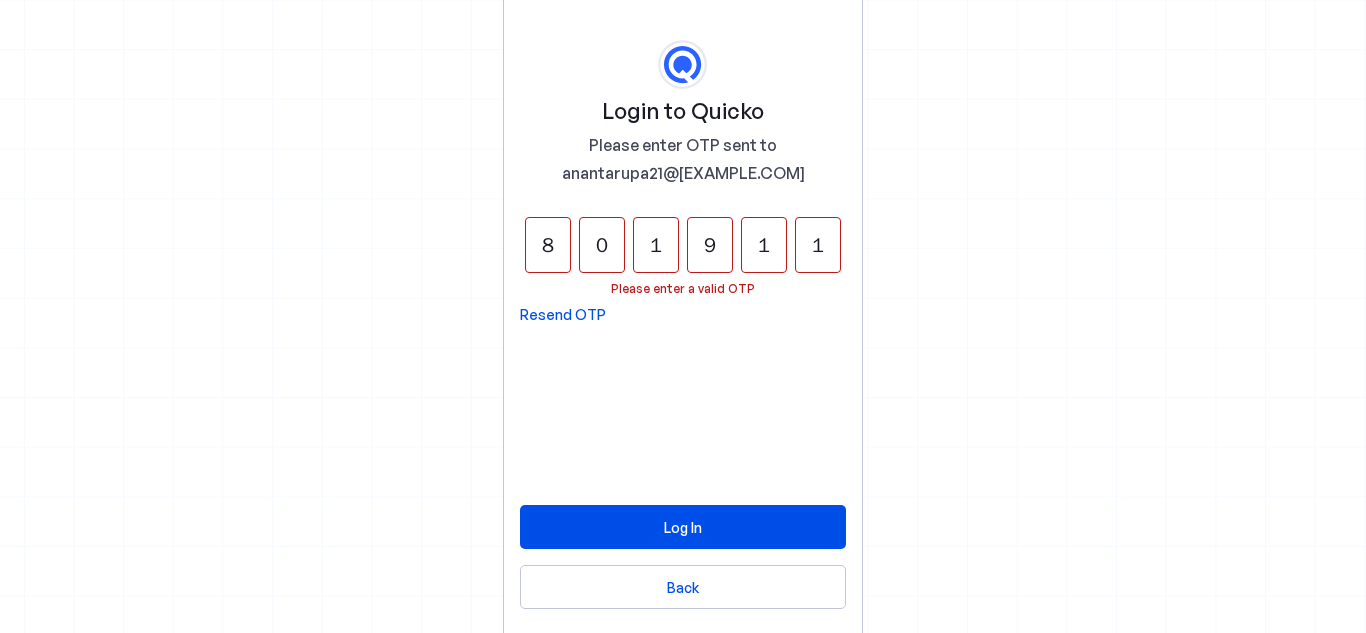 click on "Resend OTP" at bounding box center [563, 315] 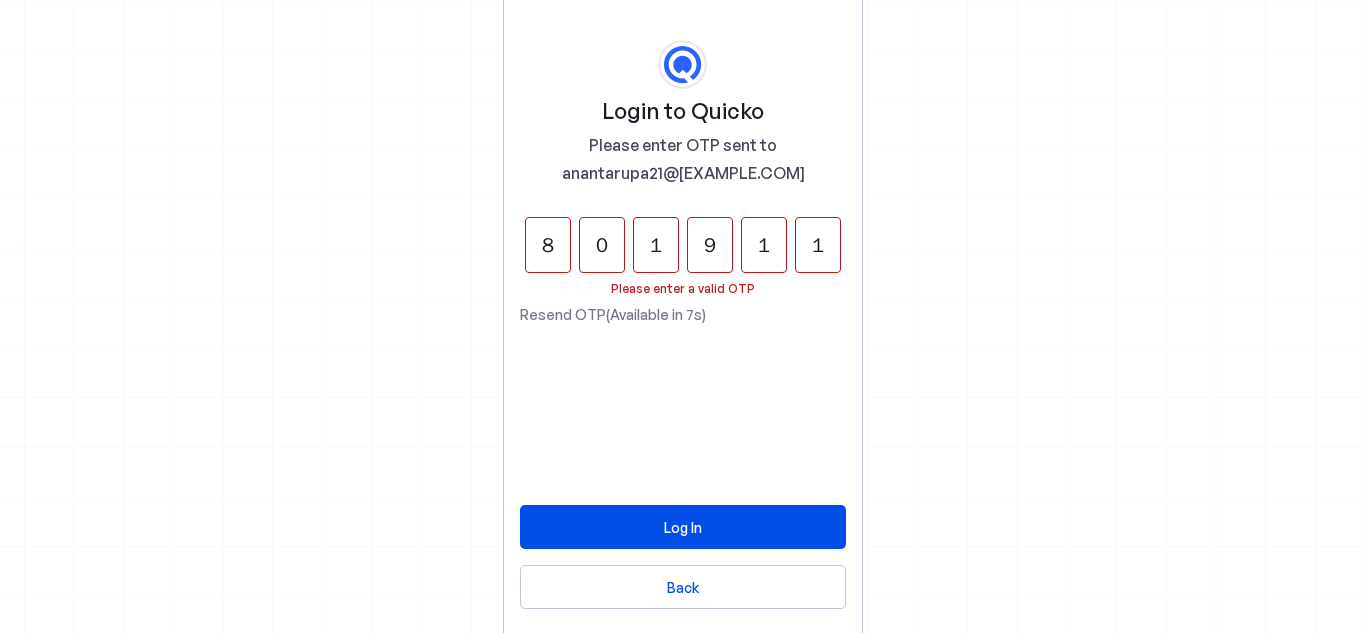 click on "0" at bounding box center (602, 245) 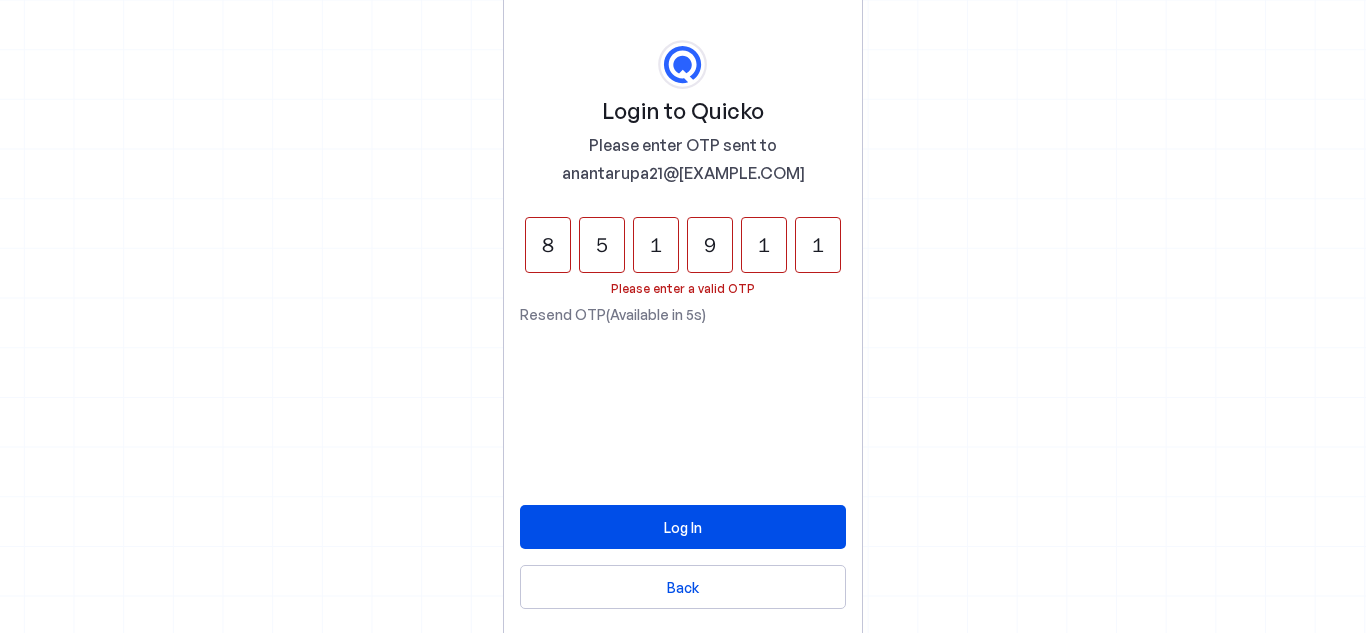 type on "5" 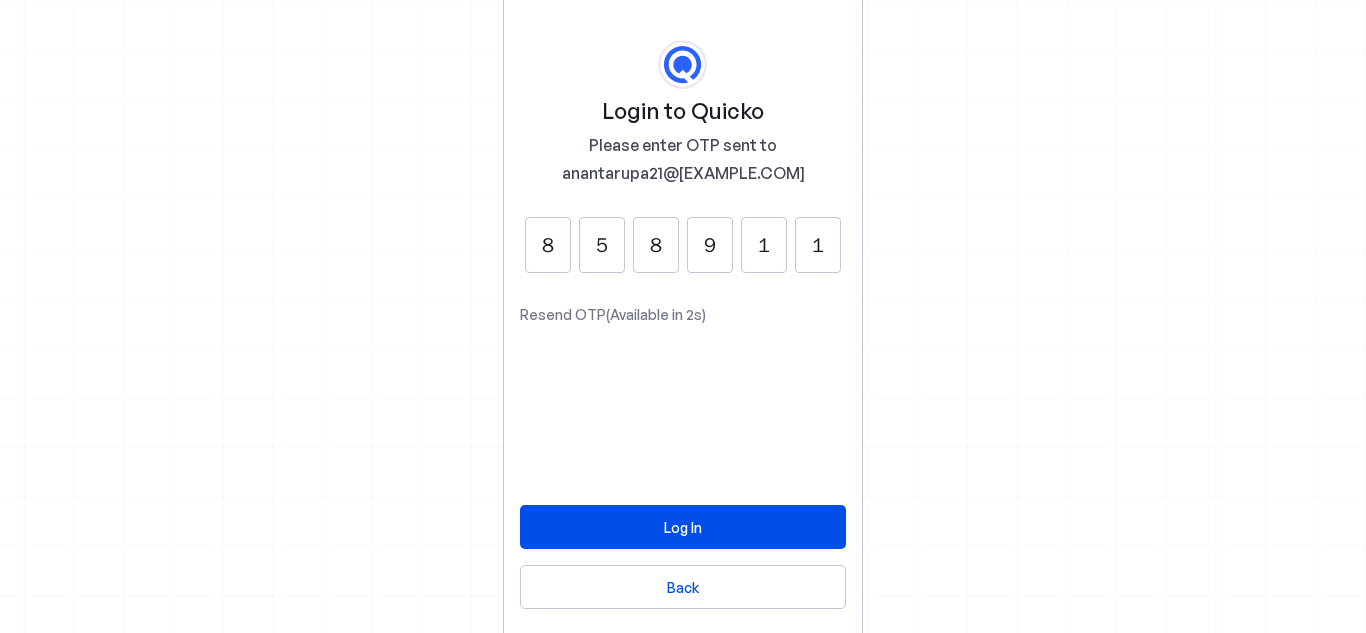 type on "8" 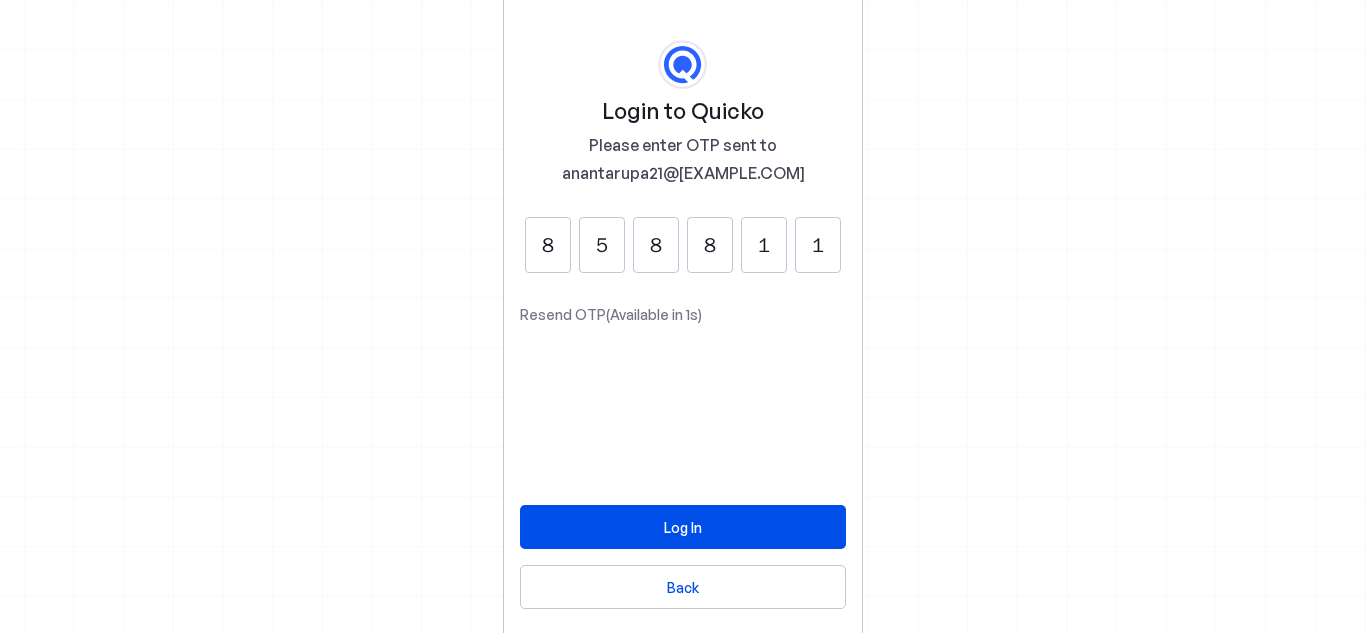 type on "8" 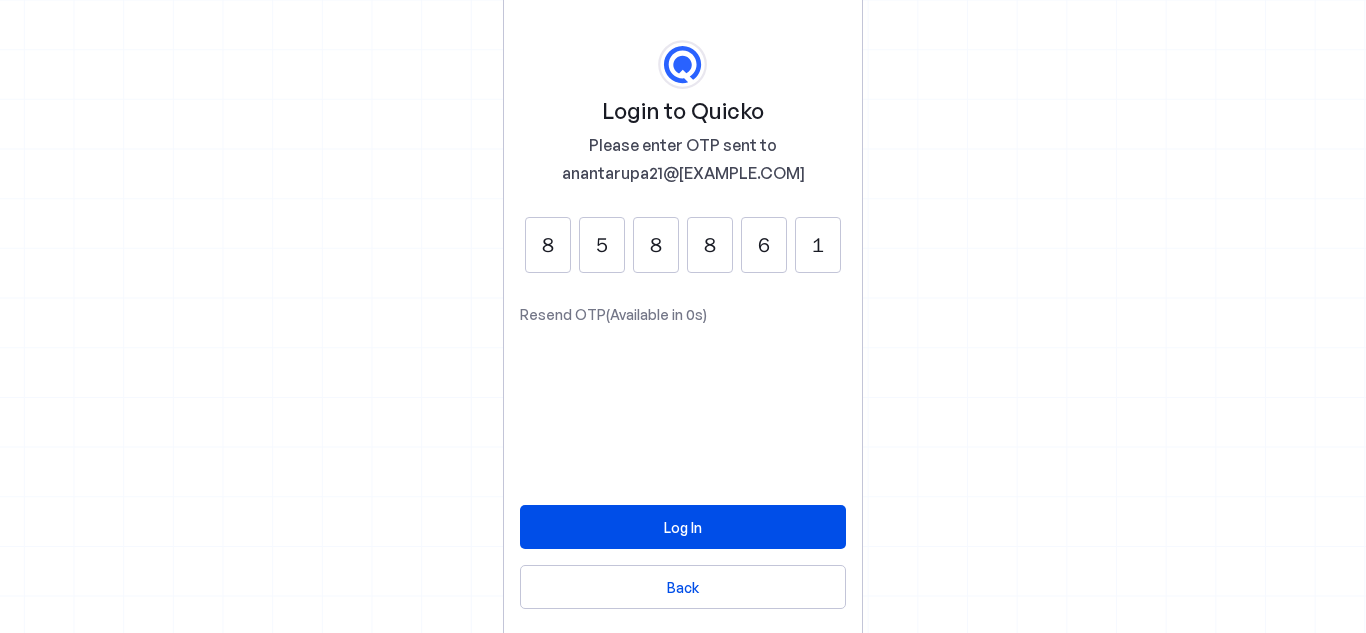 type on "6" 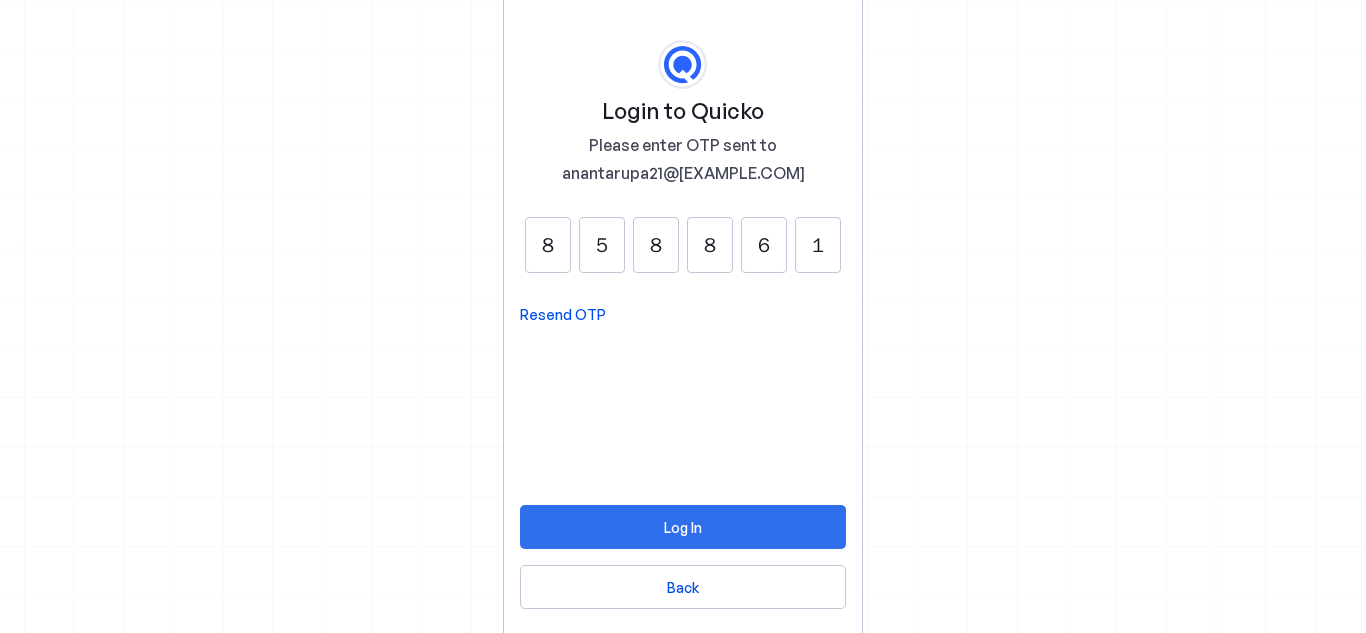 click on "Log In" at bounding box center [683, 527] 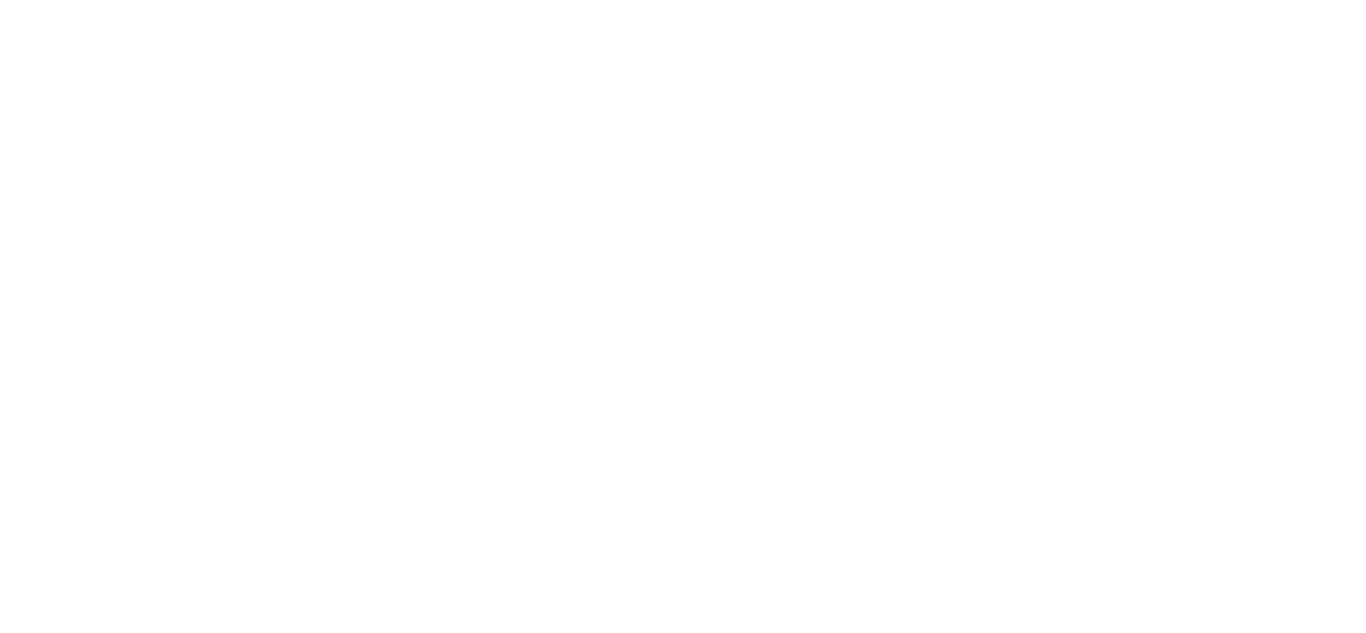 scroll, scrollTop: 0, scrollLeft: 0, axis: both 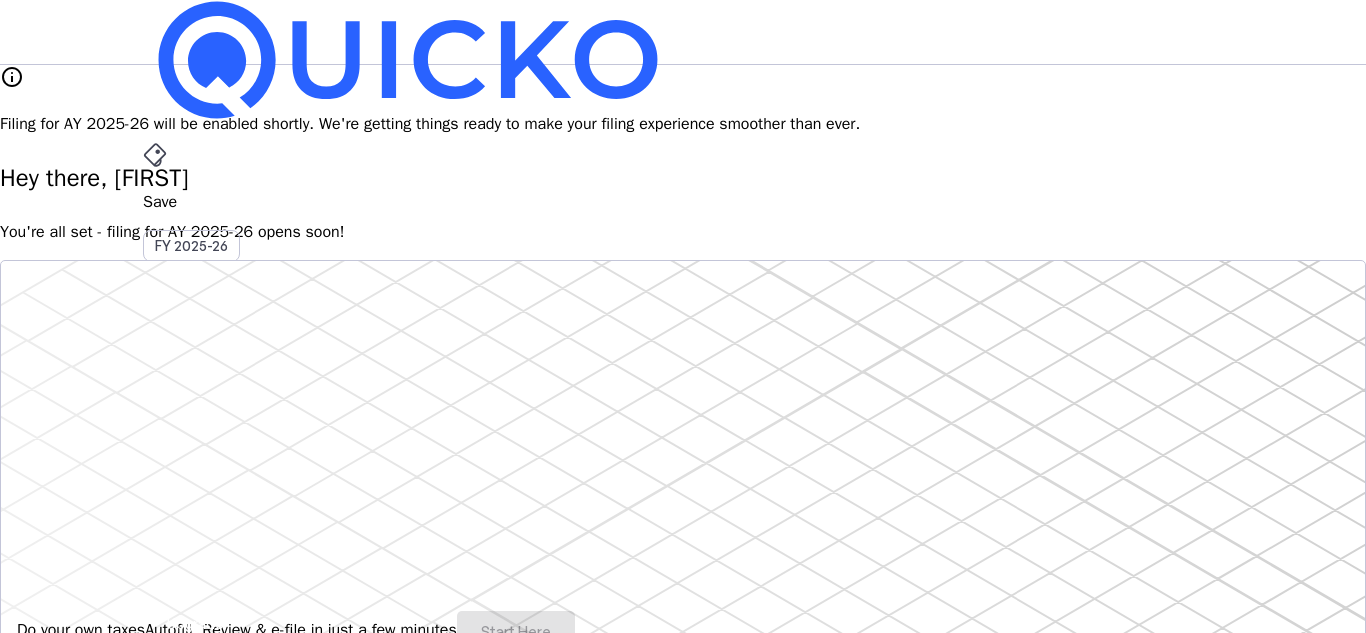 click on "More" at bounding box center (683, 496) 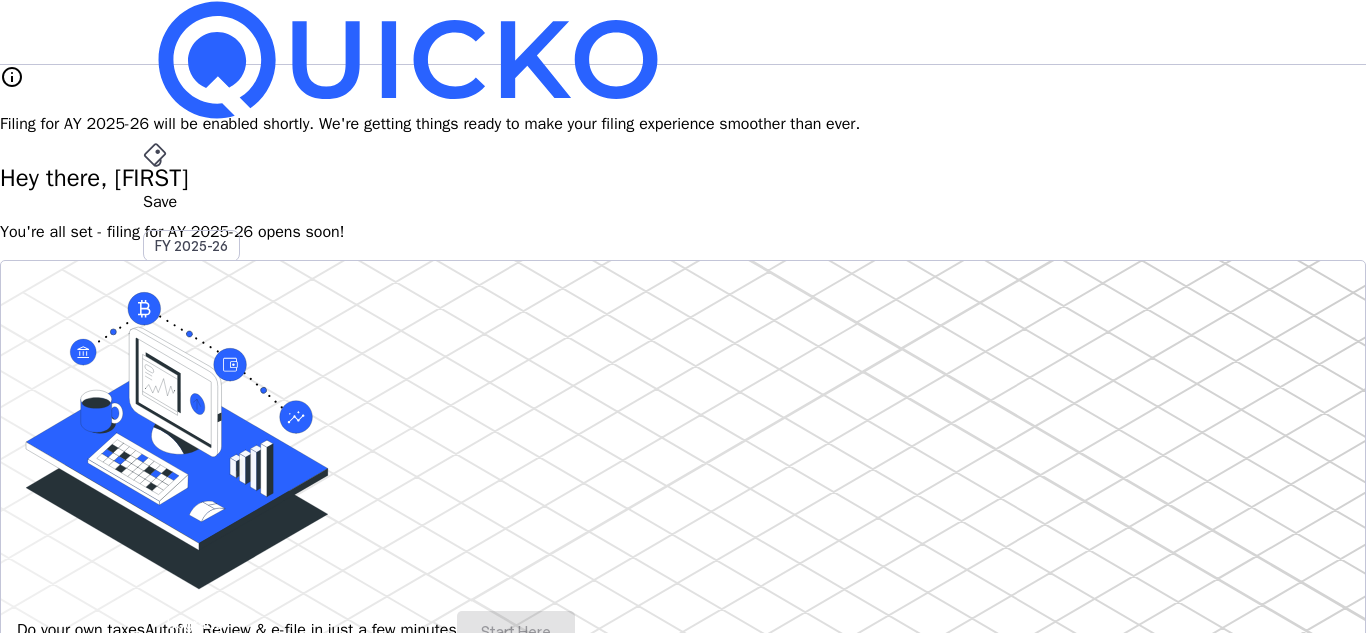 click on "MR" at bounding box center [159, 587] 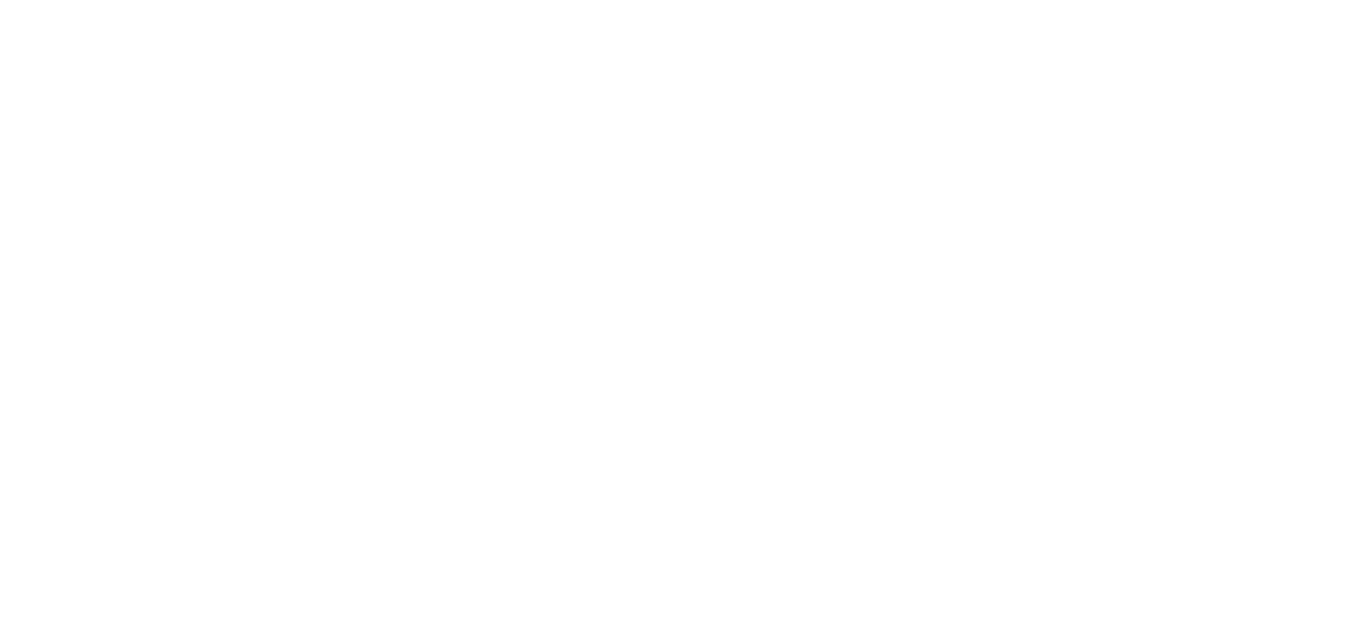 scroll, scrollTop: 0, scrollLeft: 0, axis: both 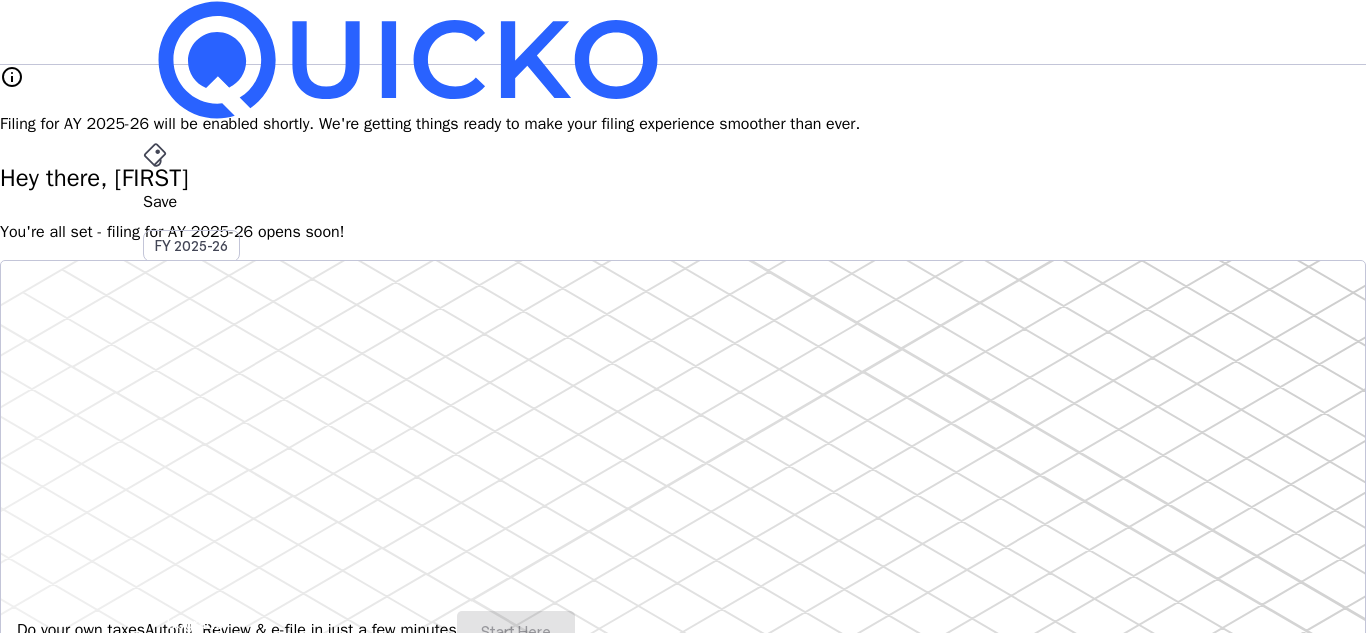 click on "AY 2025-26" at bounding box center [192, 452] 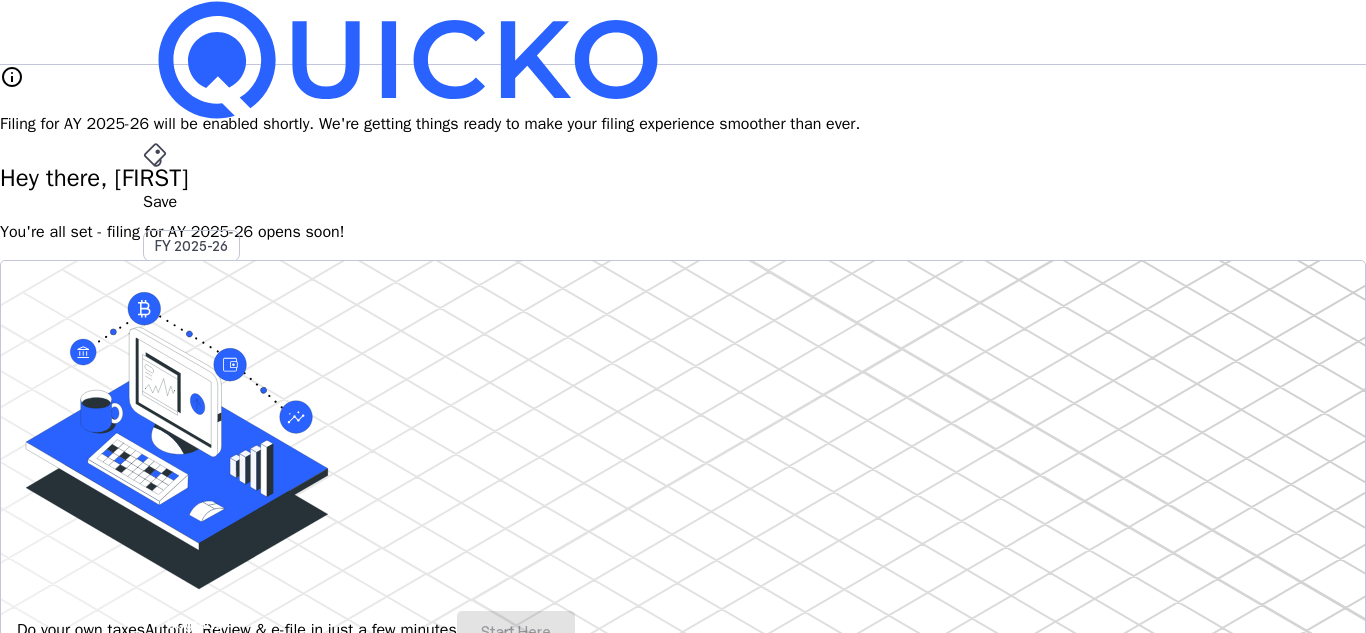 click on "File" at bounding box center (683, 408) 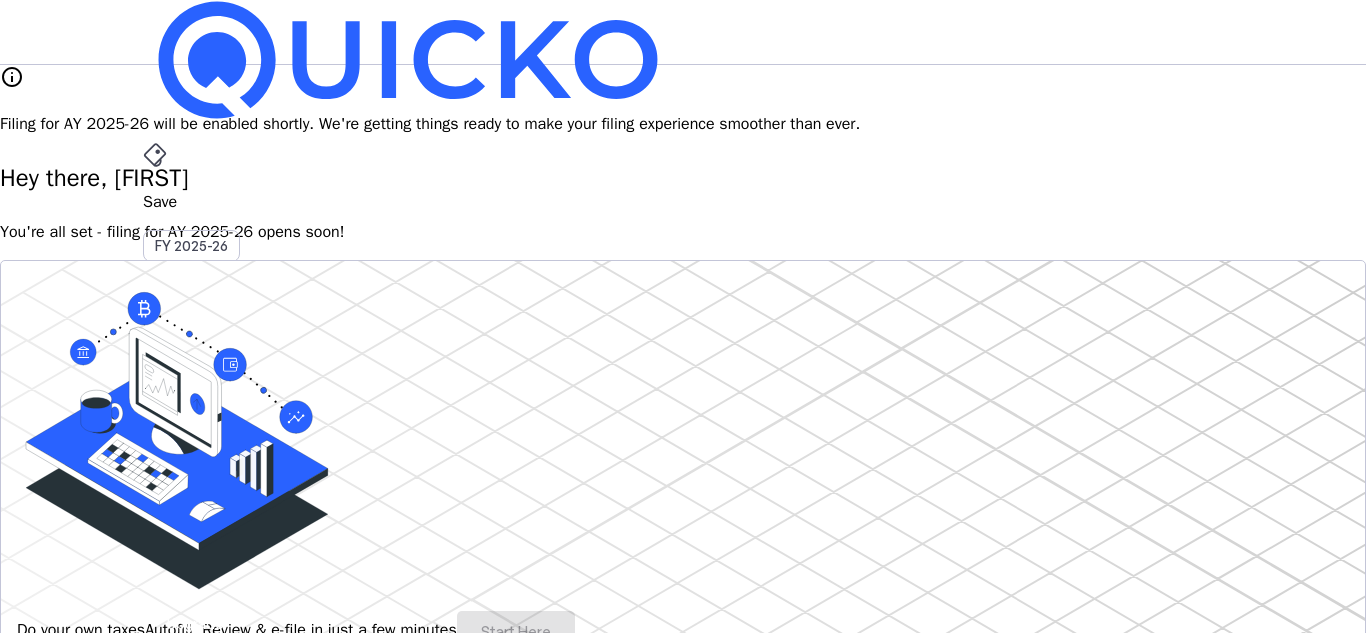 click on "Upgrade" at bounding box center [195, 623] 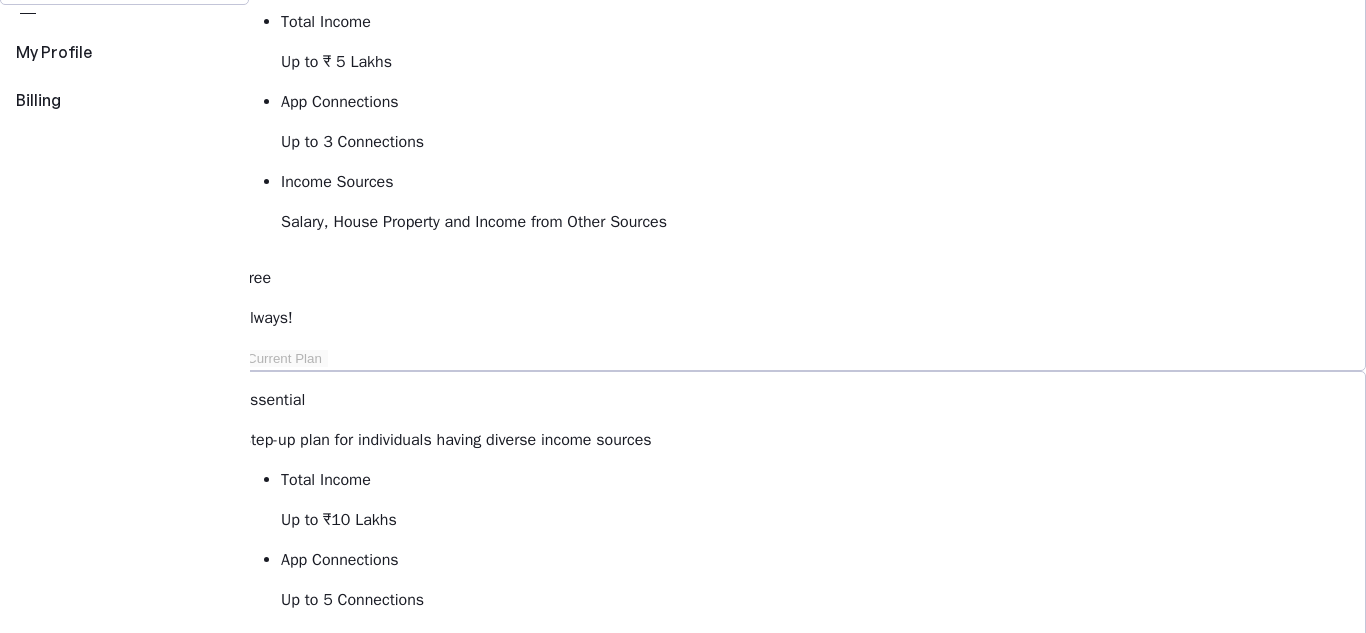 scroll, scrollTop: 0, scrollLeft: 0, axis: both 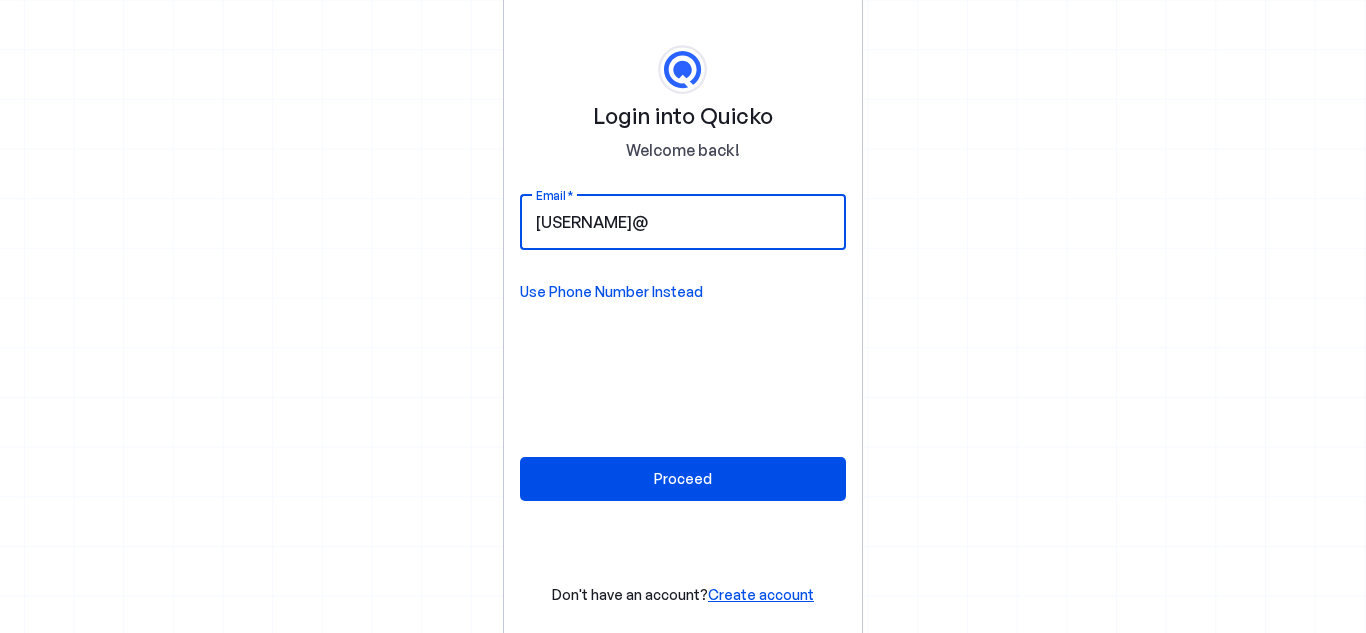 type on "anmeenu@gmail.com" 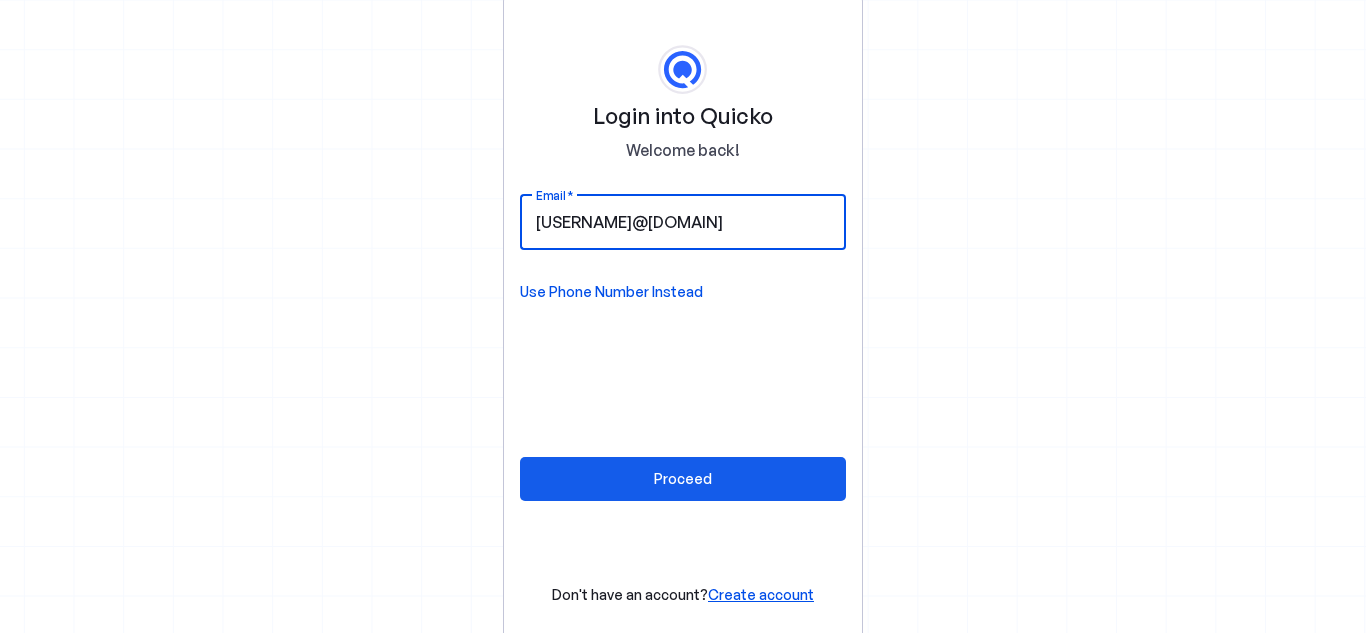 click on "Proceed" at bounding box center (683, 478) 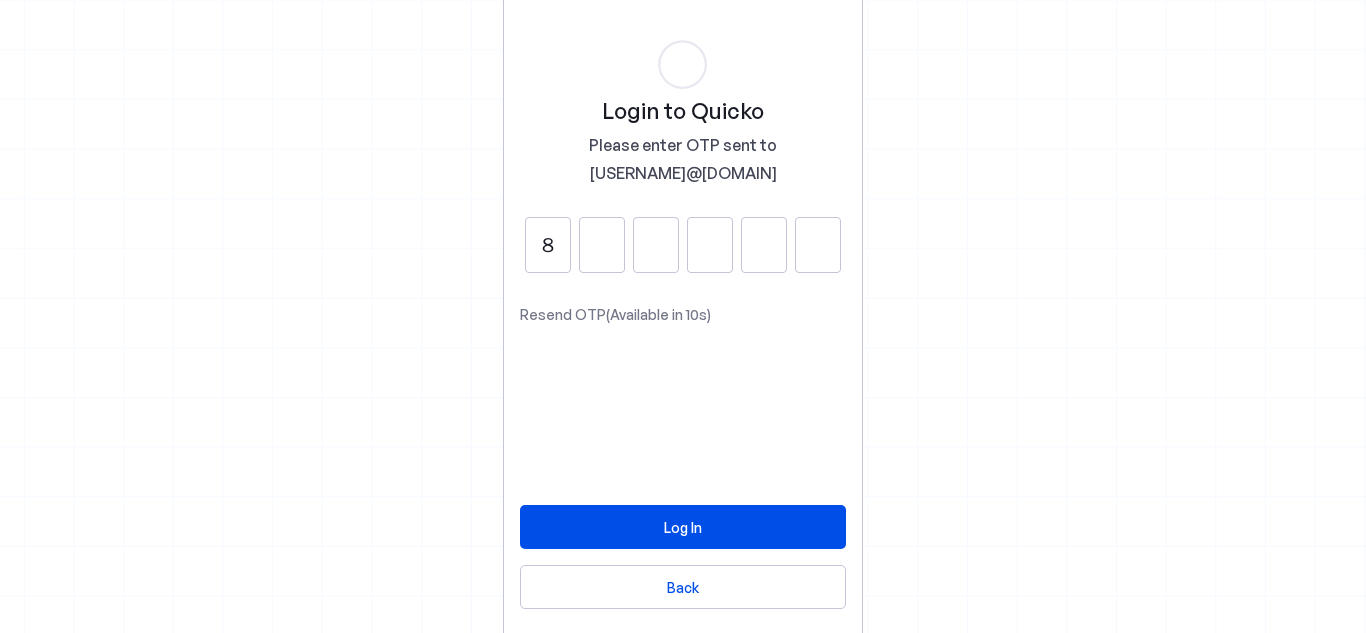 type on "8" 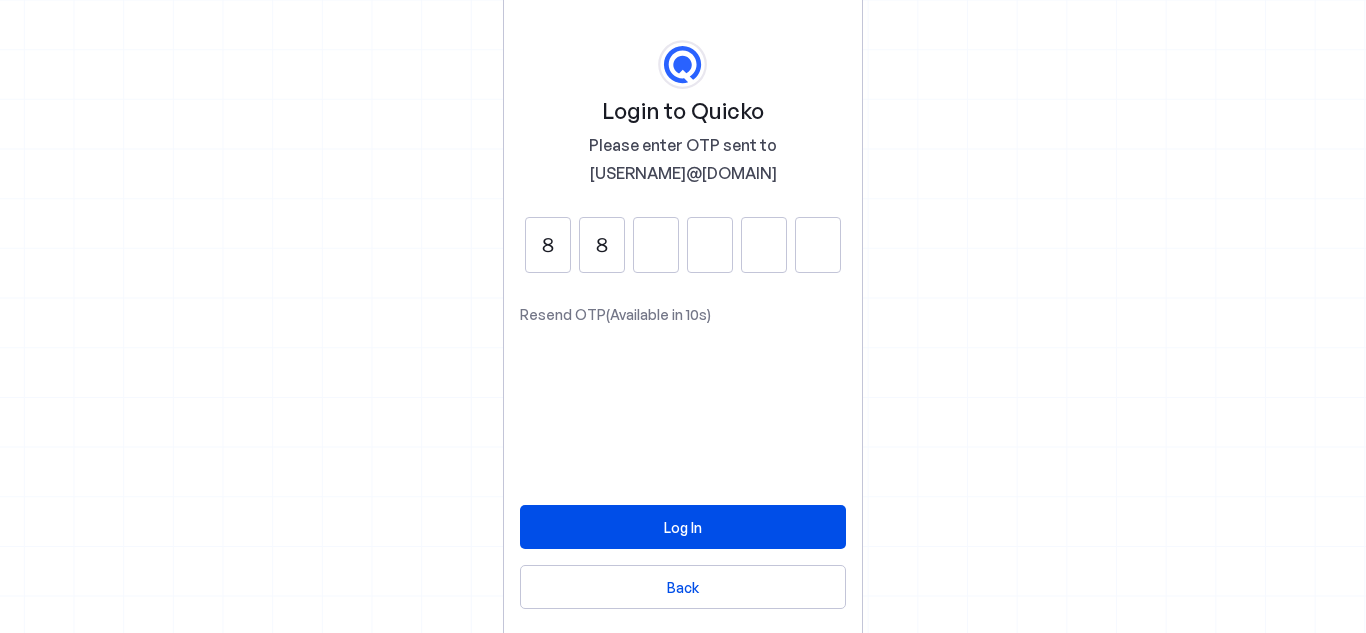type on "8" 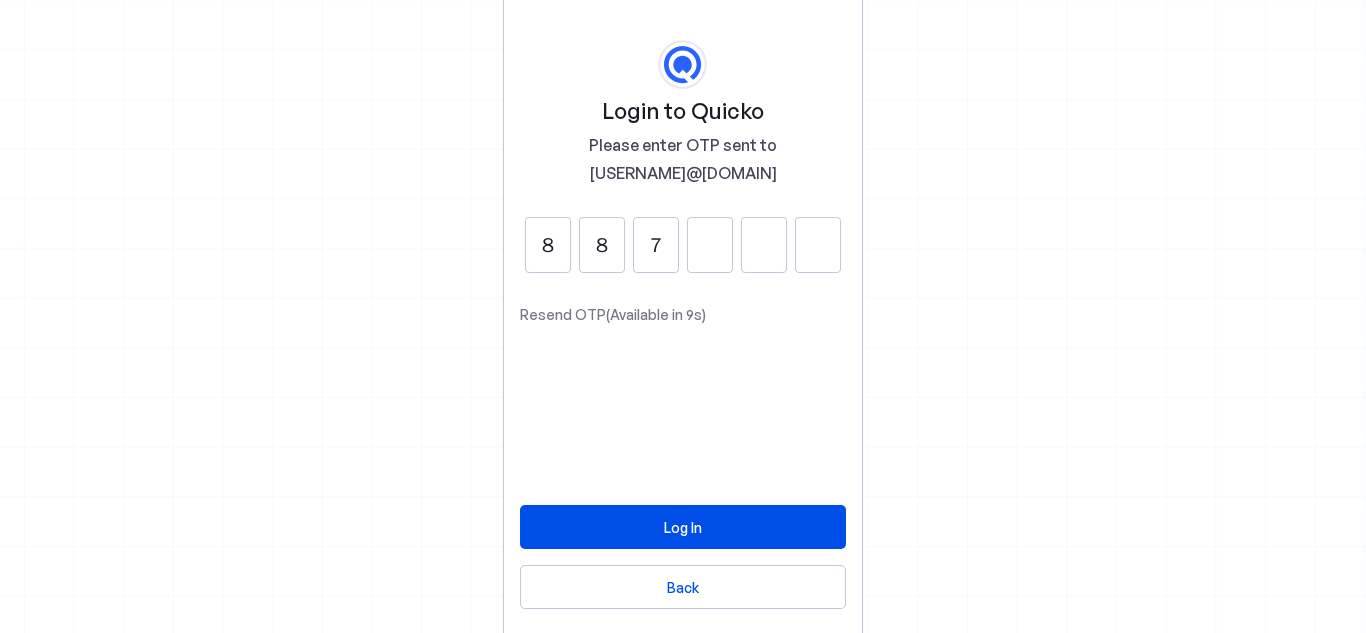type on "7" 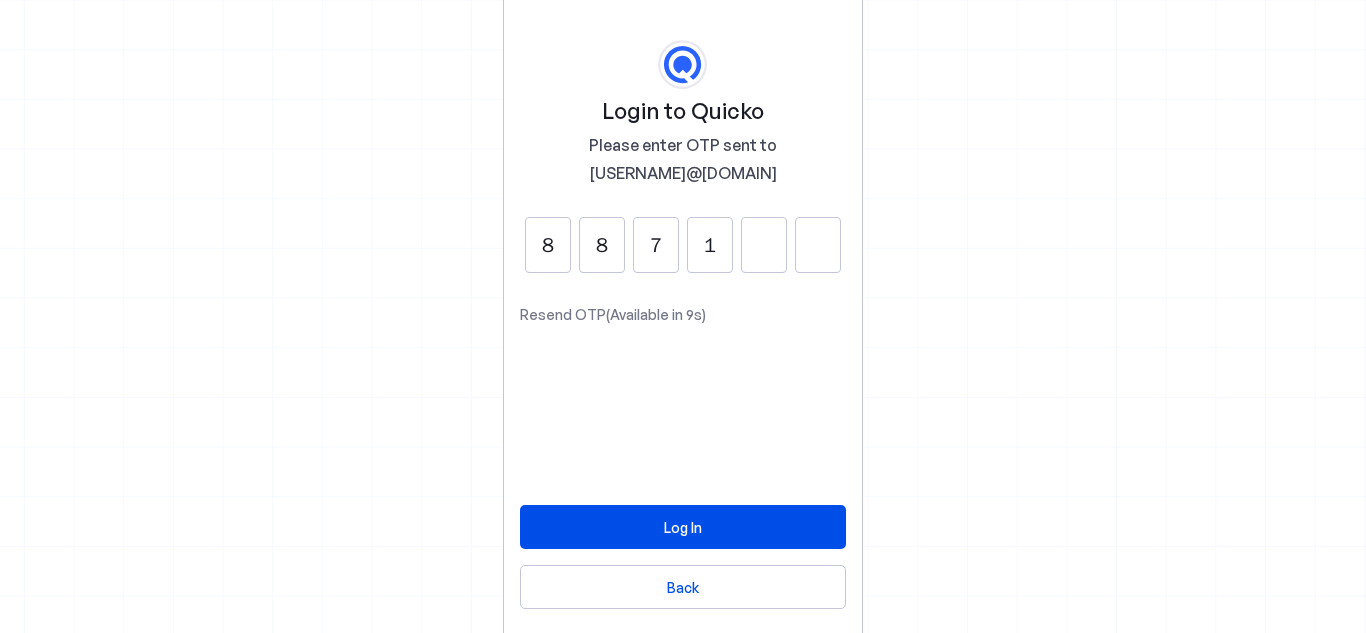 type on "1" 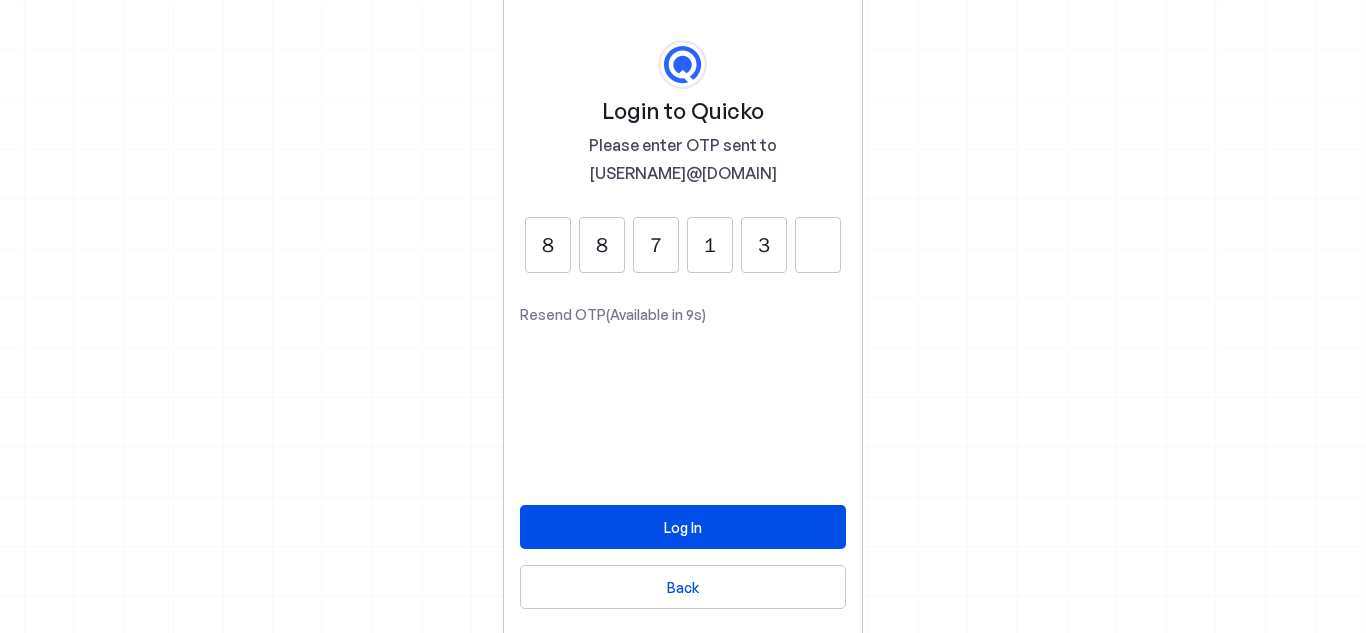 type on "3" 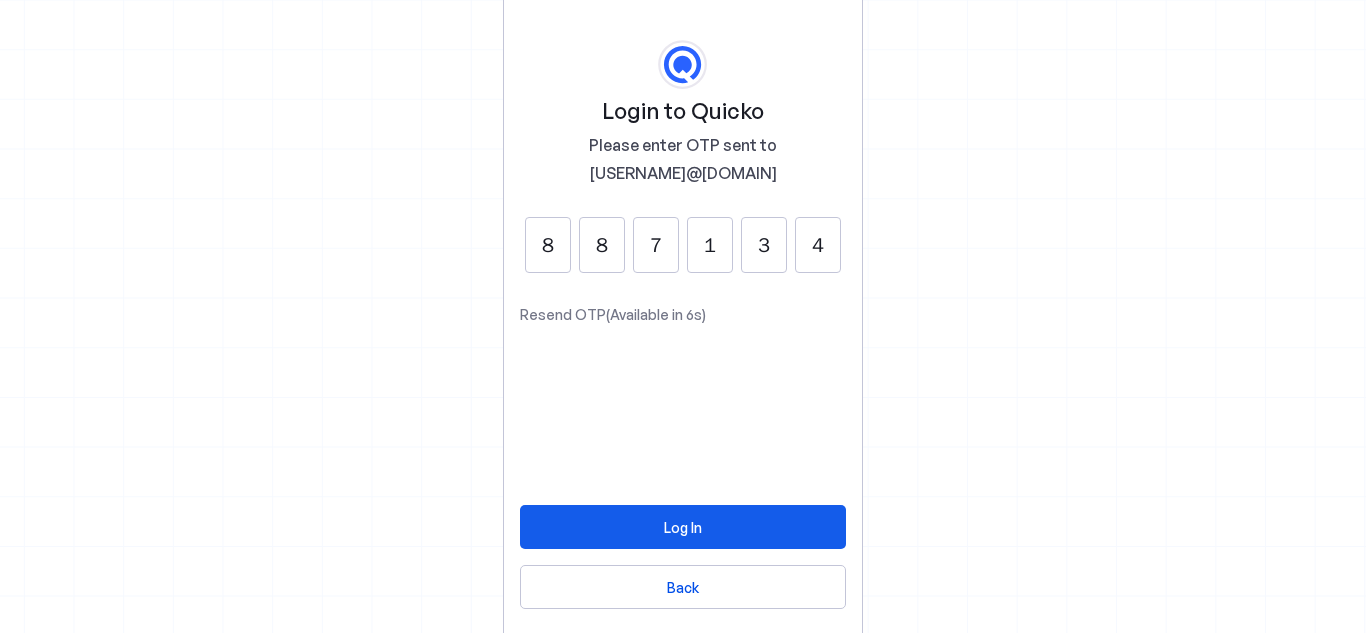 type on "4" 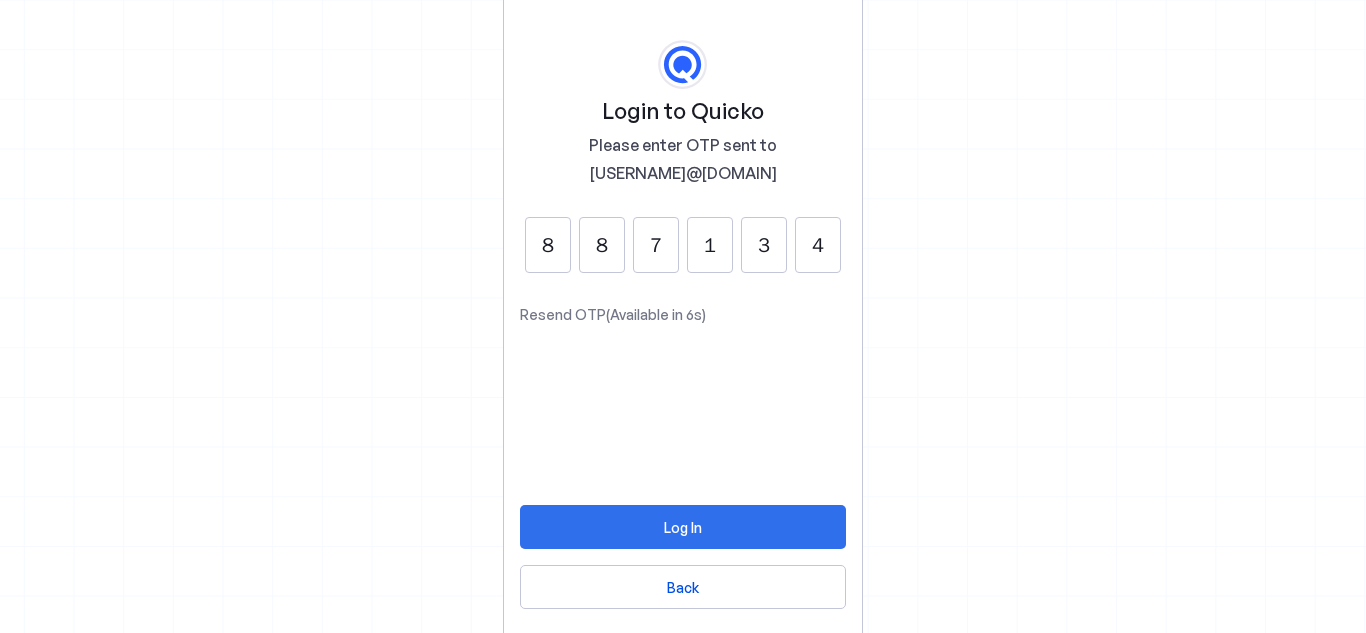 click on "Log In" at bounding box center [683, 527] 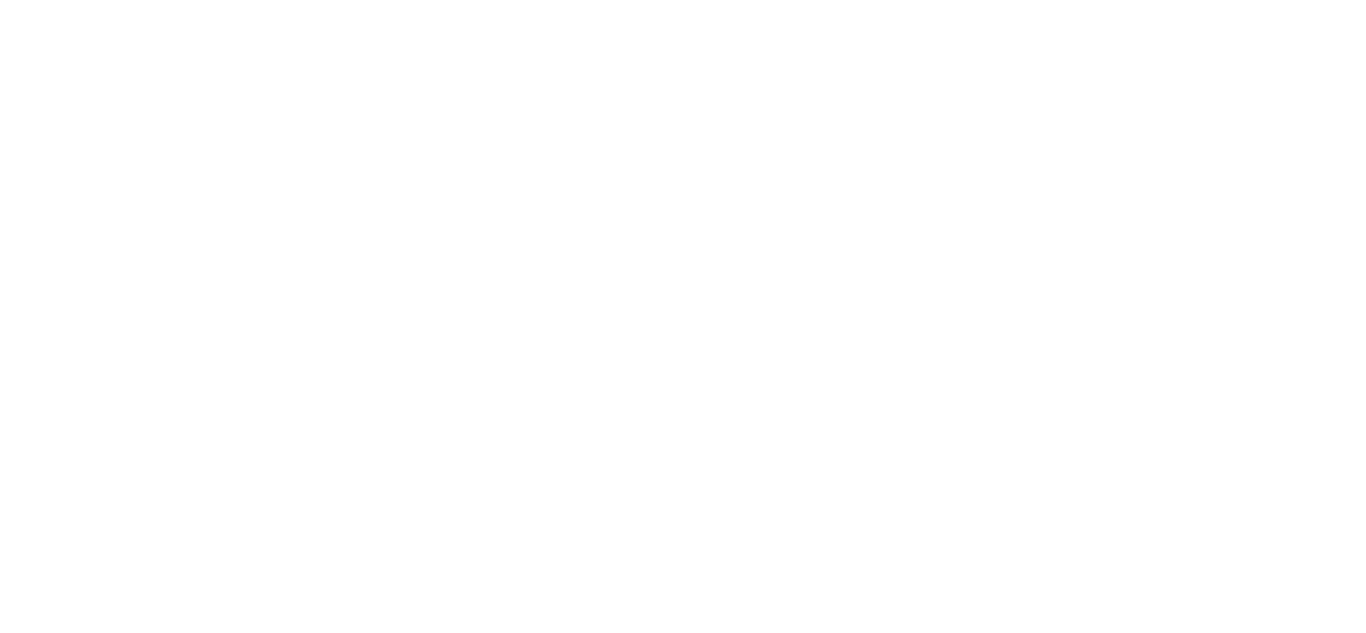 scroll, scrollTop: 0, scrollLeft: 0, axis: both 